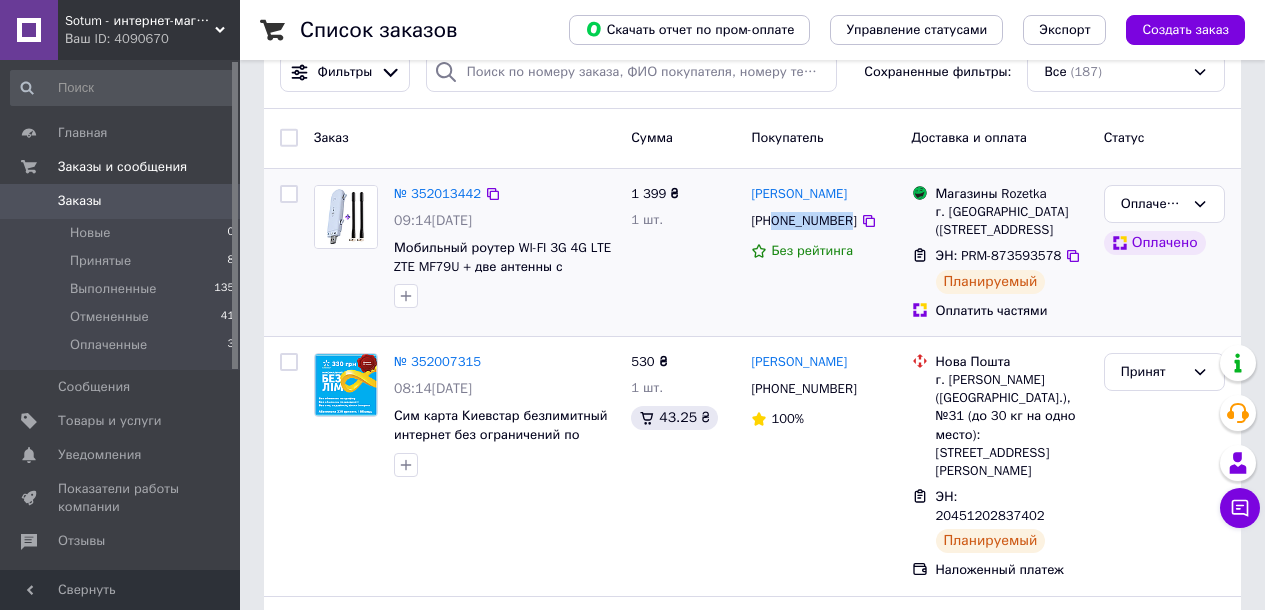 scroll, scrollTop: 0, scrollLeft: 0, axis: both 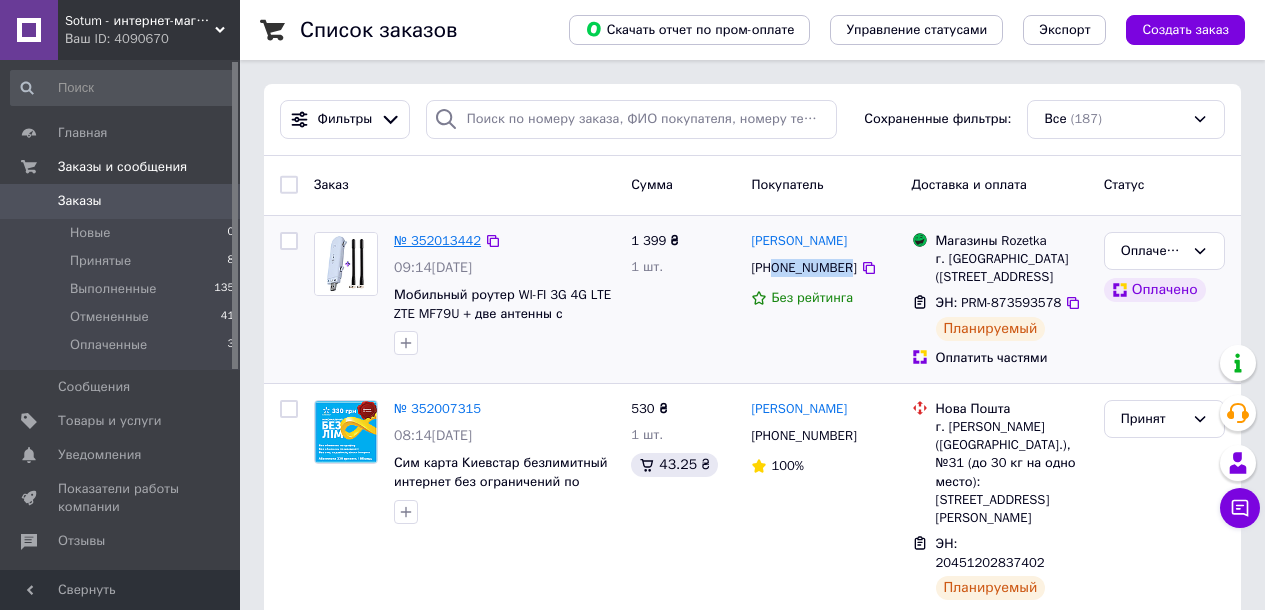 click on "№ 352013442" at bounding box center [437, 240] 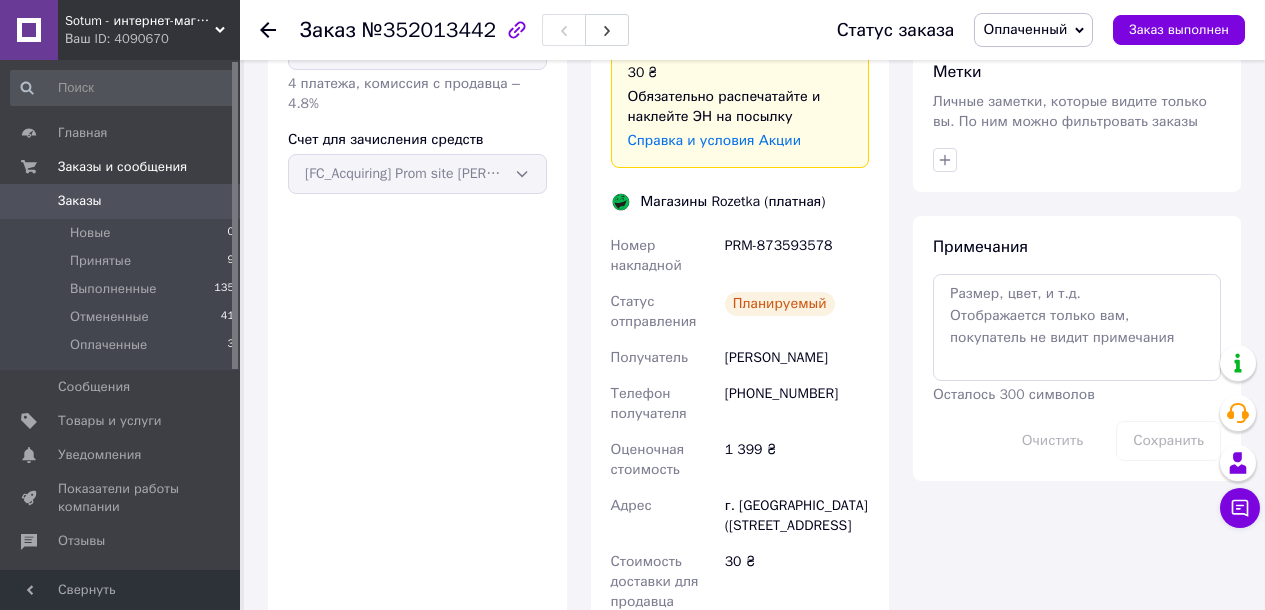 scroll, scrollTop: 1000, scrollLeft: 0, axis: vertical 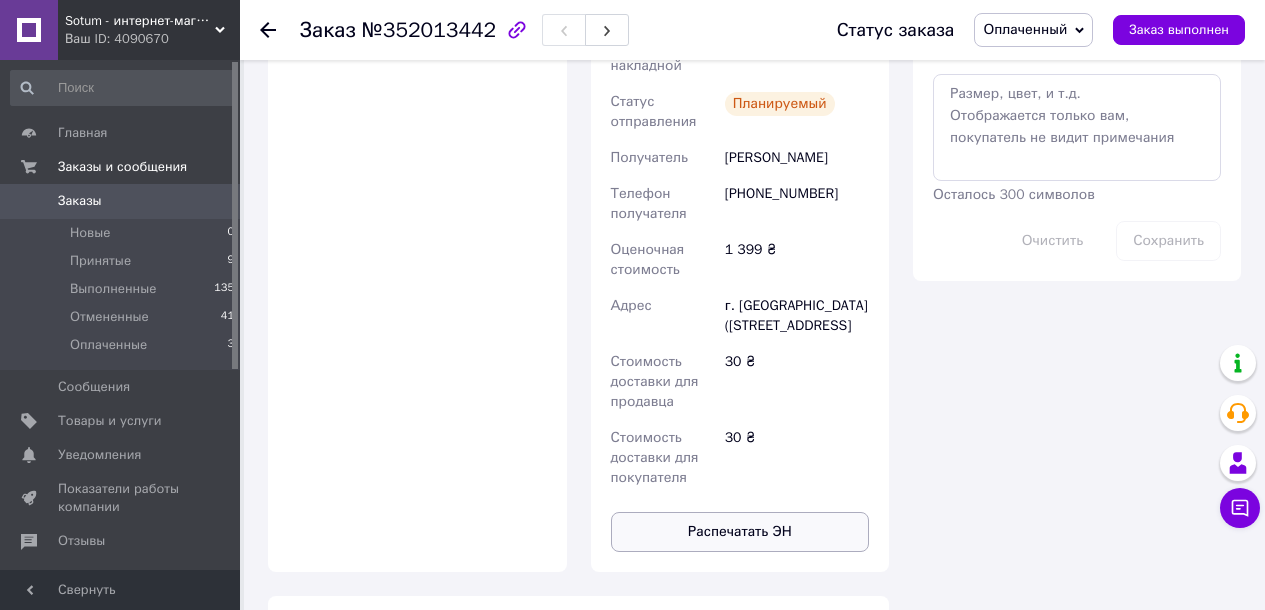 click on "Распечатать ЭН" at bounding box center (740, 532) 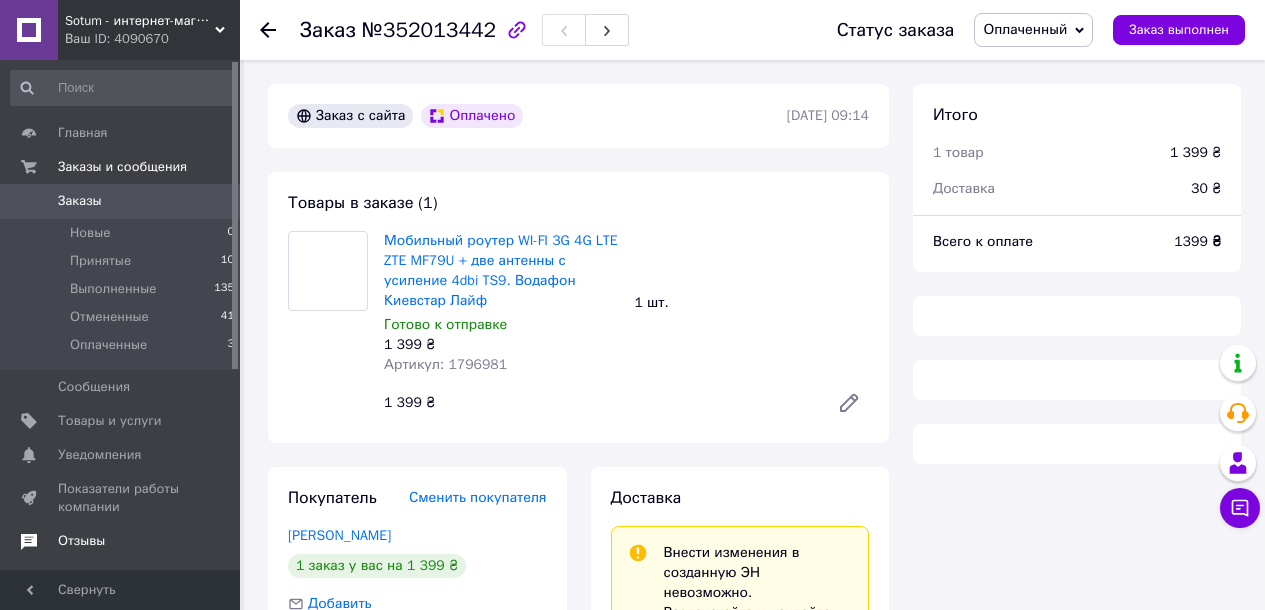 scroll, scrollTop: 304, scrollLeft: 0, axis: vertical 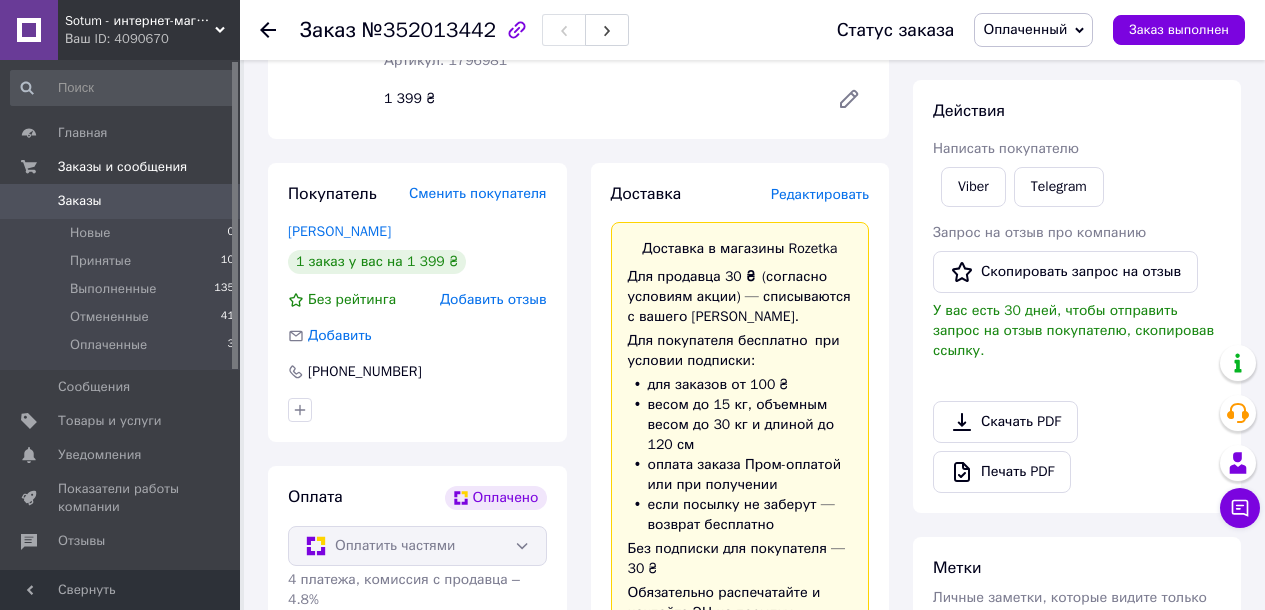 click on "Заказы 0" at bounding box center [123, 201] 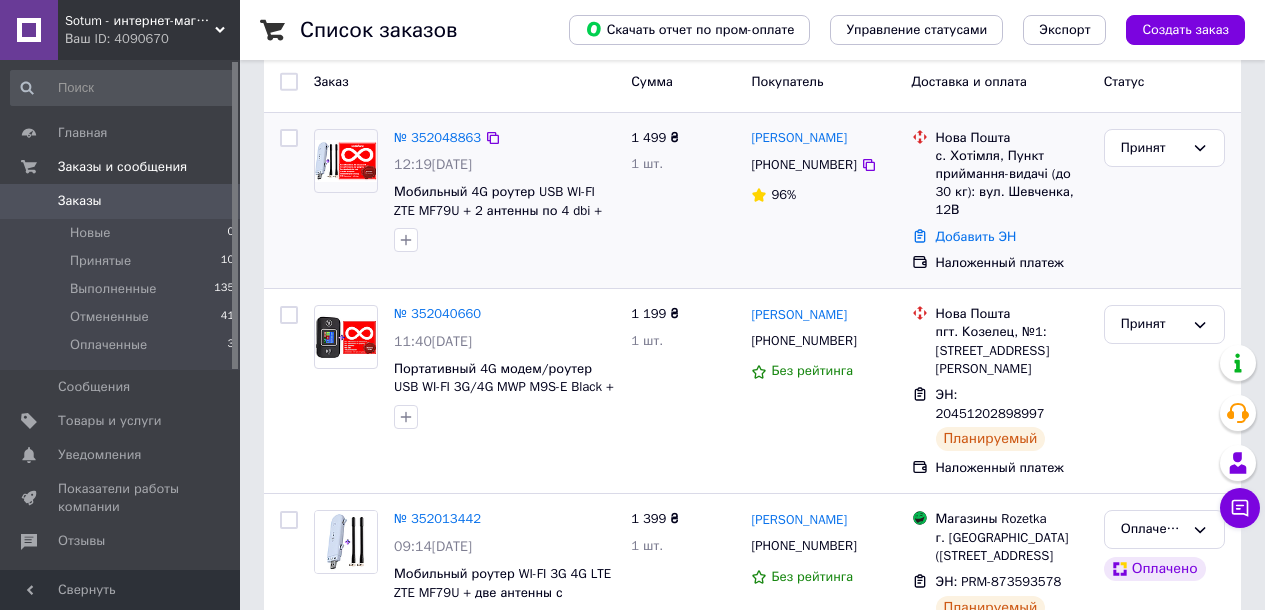 scroll, scrollTop: 100, scrollLeft: 0, axis: vertical 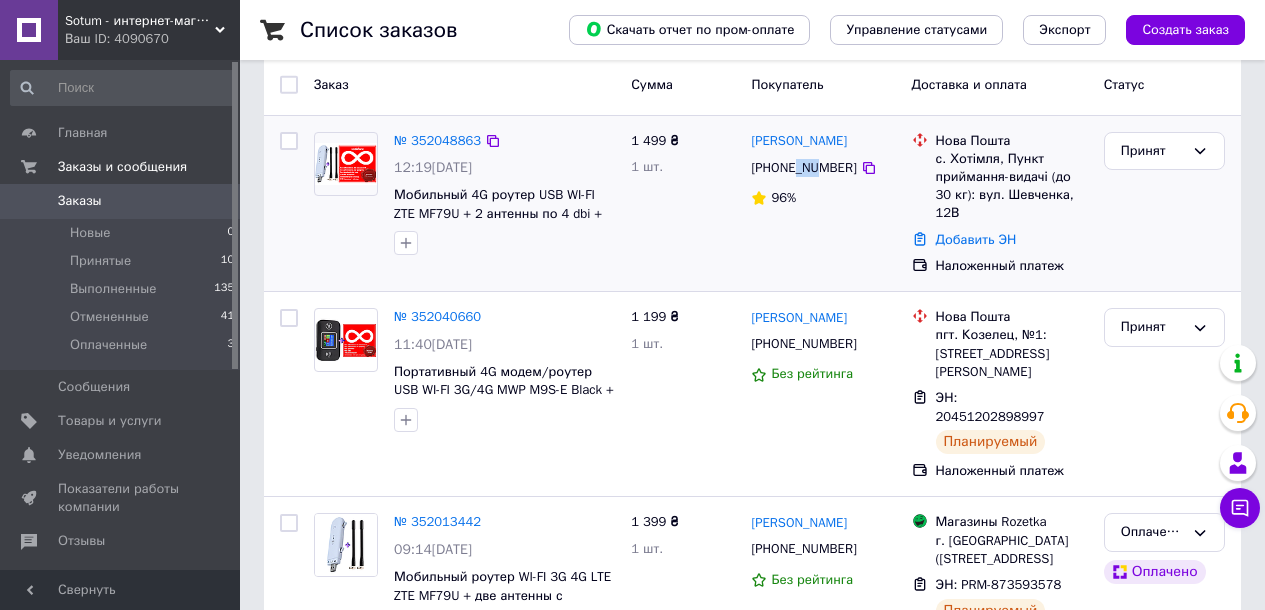 drag, startPoint x: 795, startPoint y: 167, endPoint x: 815, endPoint y: 169, distance: 20.09975 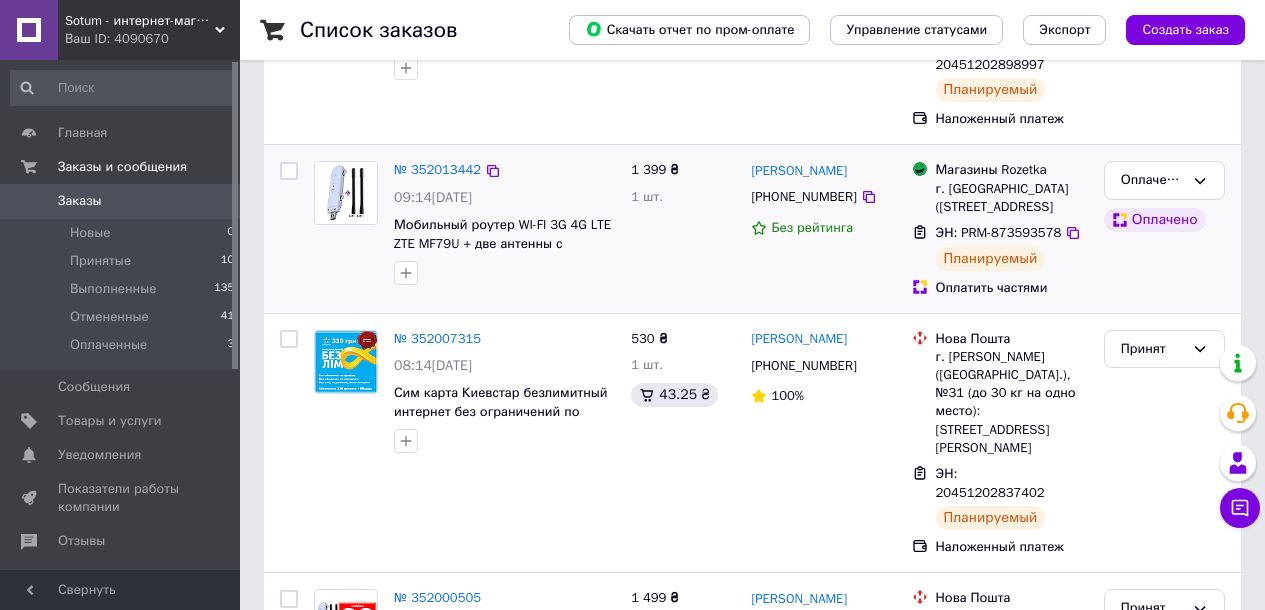 scroll, scrollTop: 500, scrollLeft: 0, axis: vertical 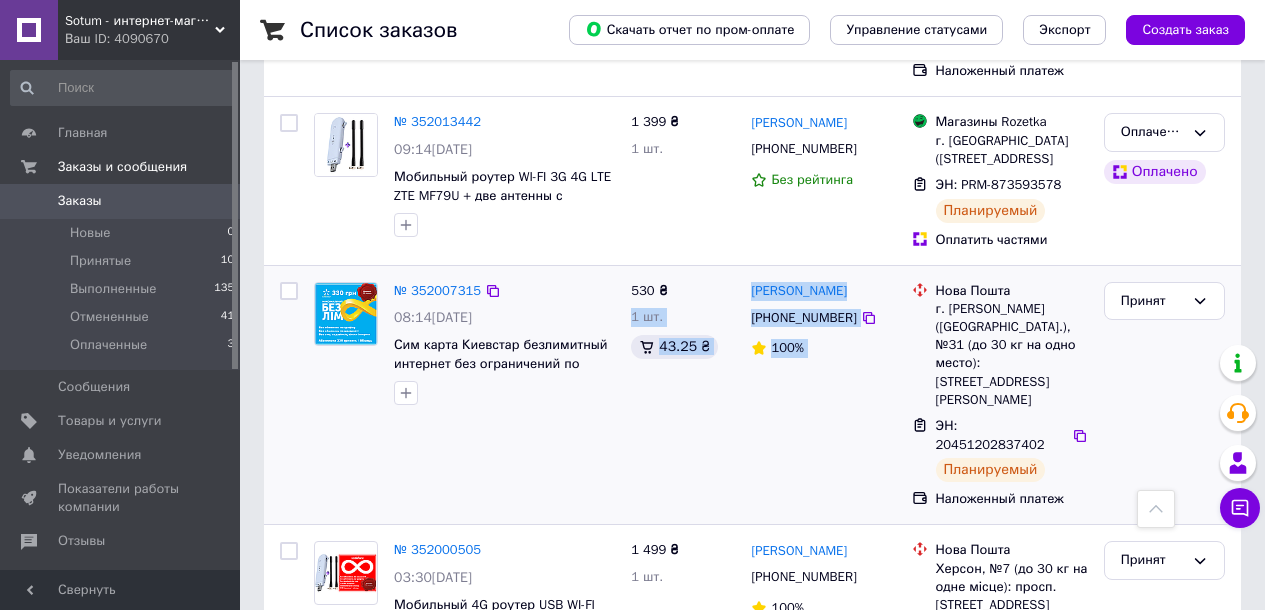 drag, startPoint x: 739, startPoint y: 235, endPoint x: 912, endPoint y: 244, distance: 173.23395 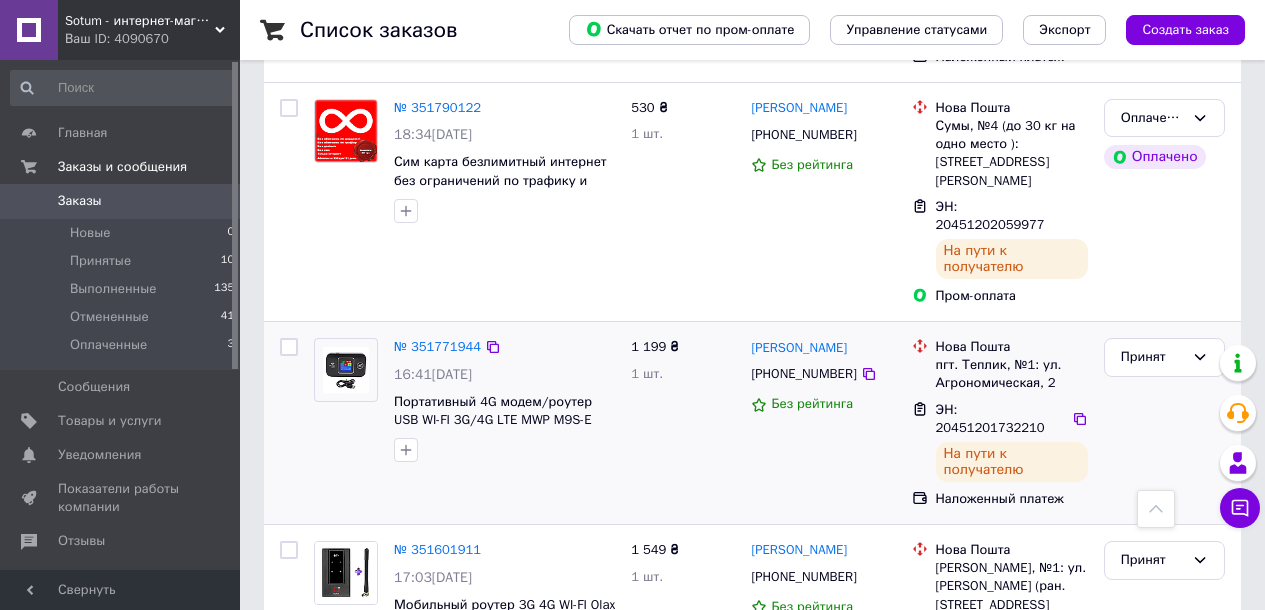 scroll, scrollTop: 1700, scrollLeft: 0, axis: vertical 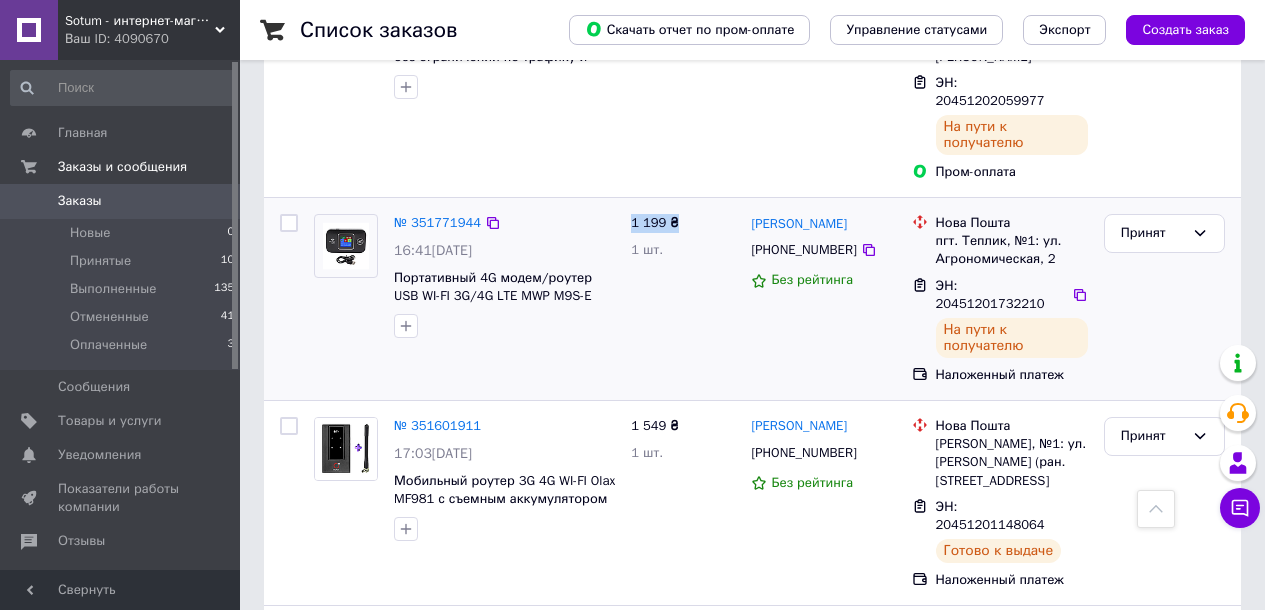 drag, startPoint x: 634, startPoint y: 116, endPoint x: 675, endPoint y: 111, distance: 41.303753 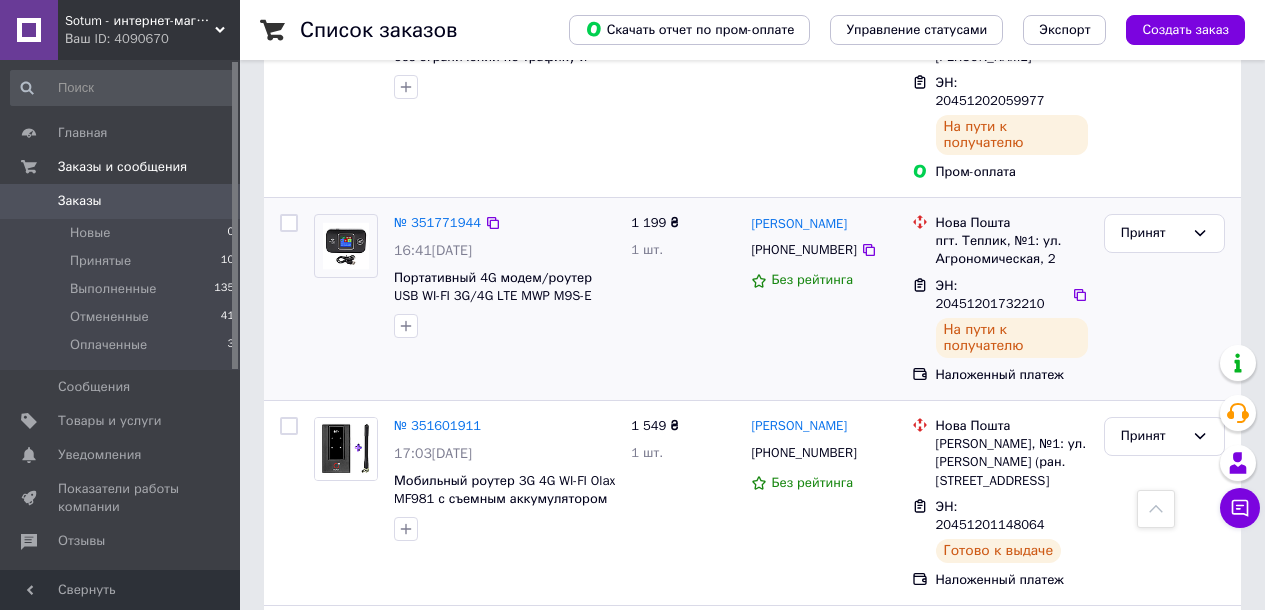 click on "№ 351771944 16:41[DATE] Портативный 4G модем/роутер USB WI-FI 3G/4G LTE MWP M9S-E Black. Для Водафон, [GEOGRAPHIC_DATA] или Лайф (68222588)" at bounding box center [464, 299] 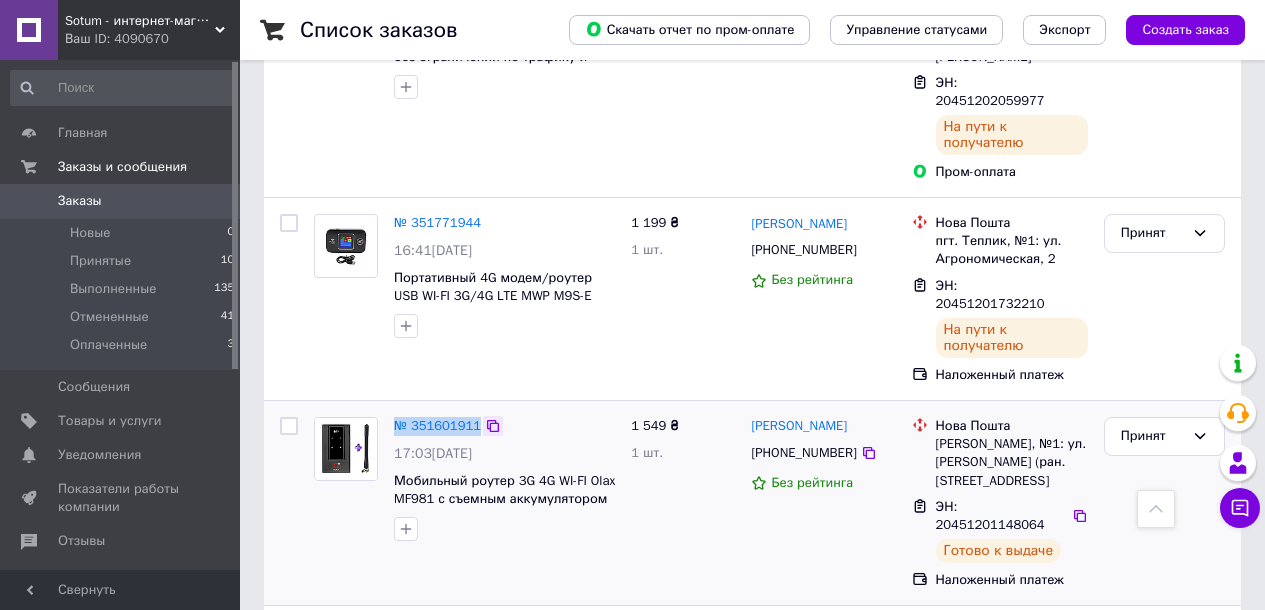 drag, startPoint x: 390, startPoint y: 293, endPoint x: 478, endPoint y: 295, distance: 88.02273 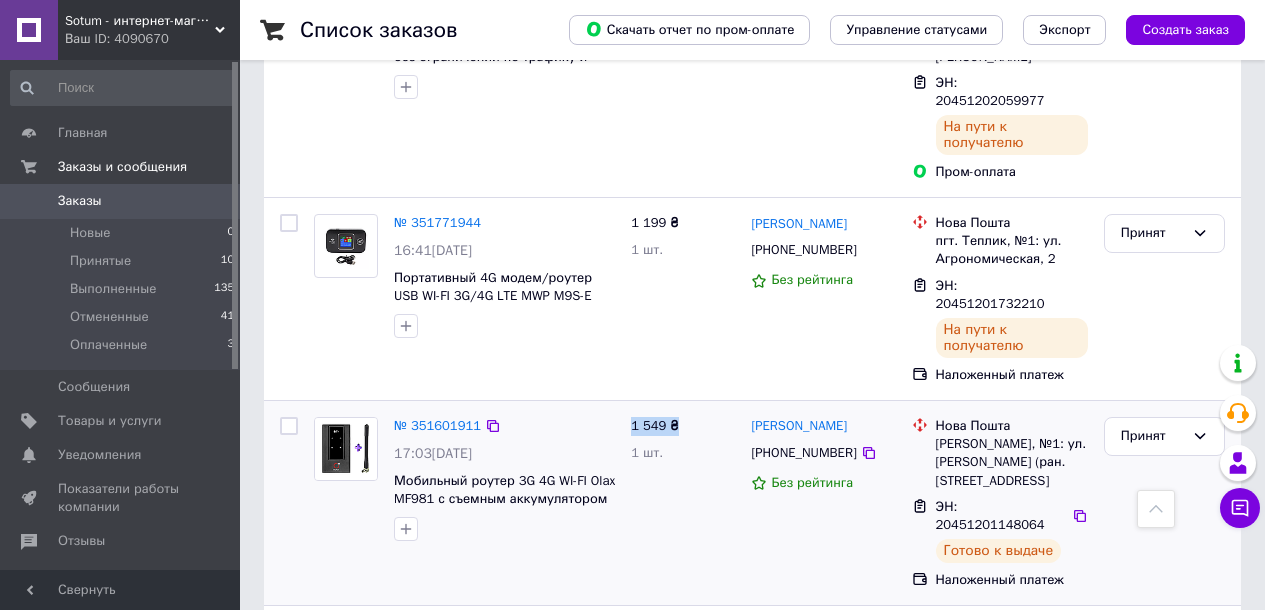 drag, startPoint x: 630, startPoint y: 293, endPoint x: 678, endPoint y: 294, distance: 48.010414 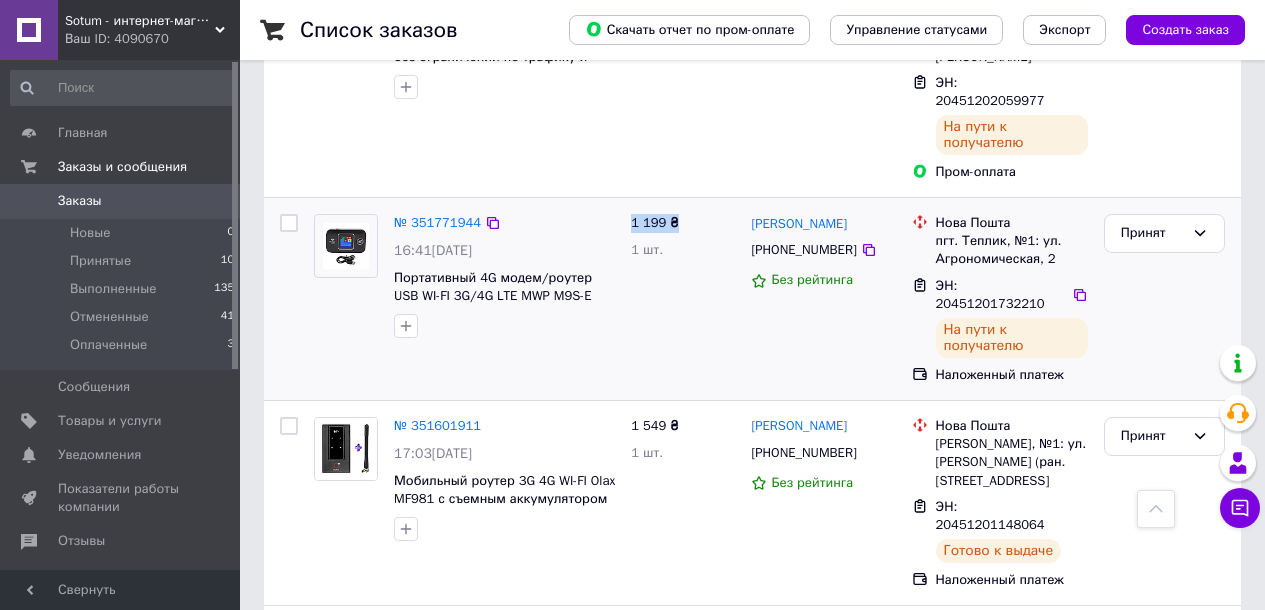 drag, startPoint x: 633, startPoint y: 114, endPoint x: 689, endPoint y: 110, distance: 56.142673 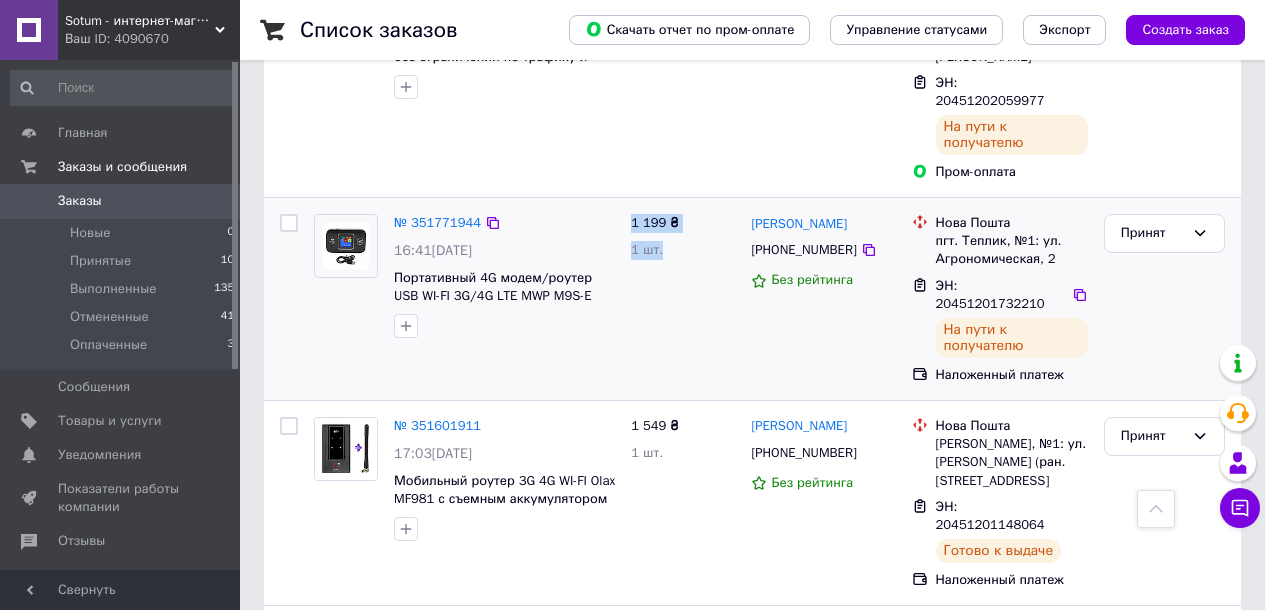 drag, startPoint x: 629, startPoint y: 112, endPoint x: 669, endPoint y: 142, distance: 50 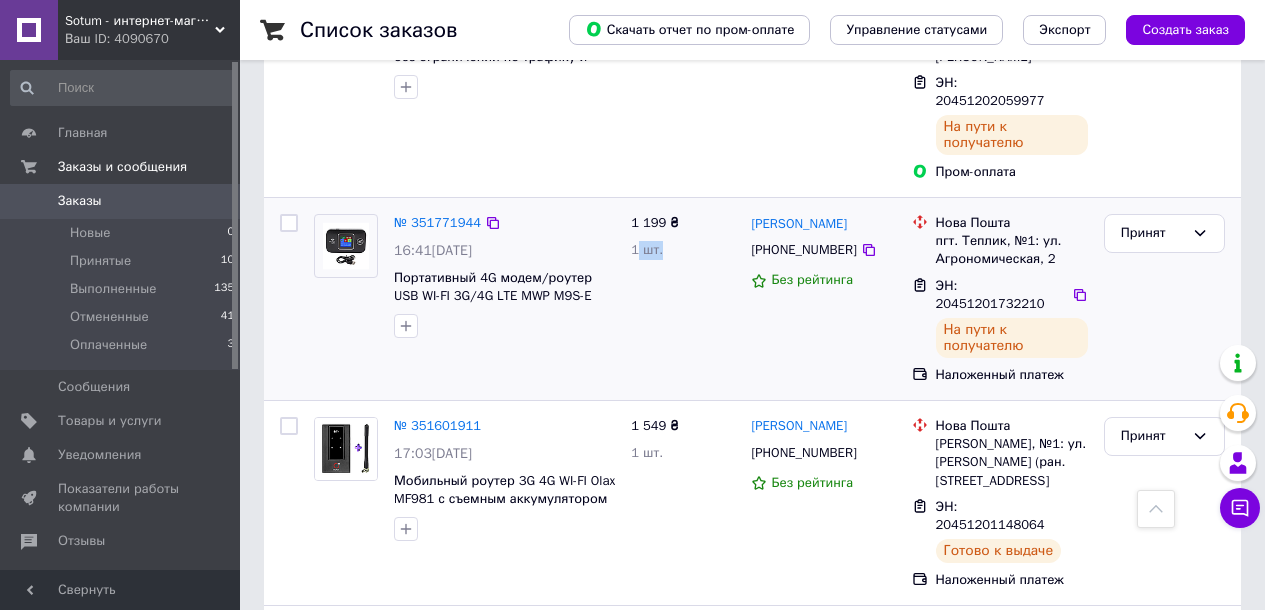 drag, startPoint x: 639, startPoint y: 137, endPoint x: 662, endPoint y: 137, distance: 23 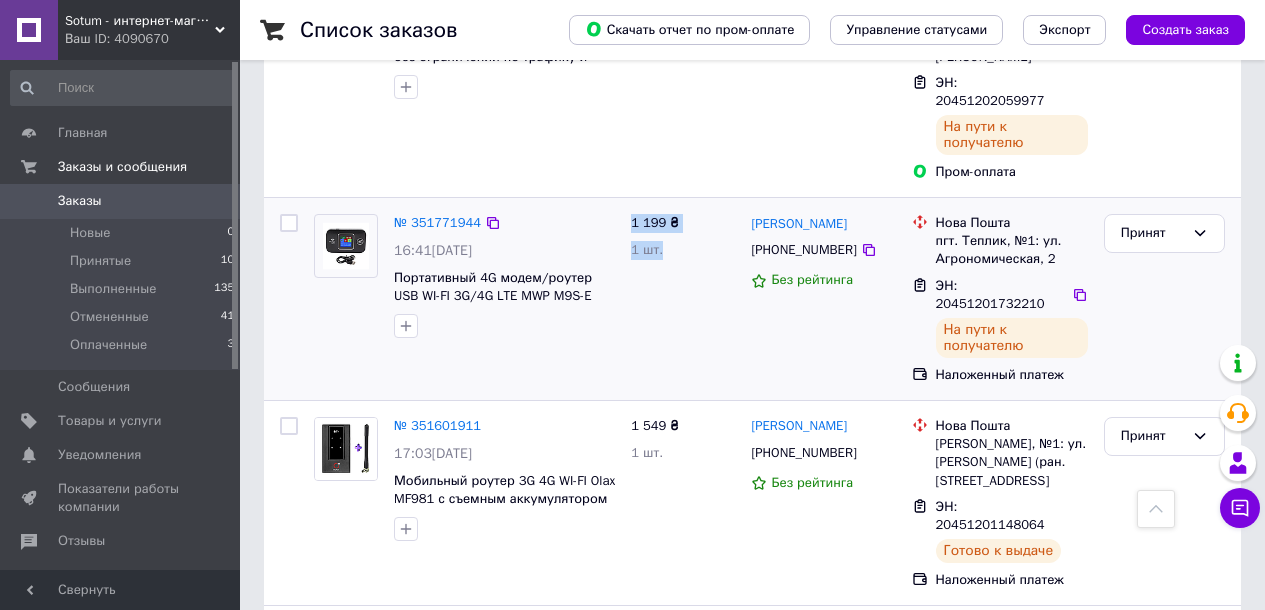 drag, startPoint x: 632, startPoint y: 112, endPoint x: 677, endPoint y: 138, distance: 51.971146 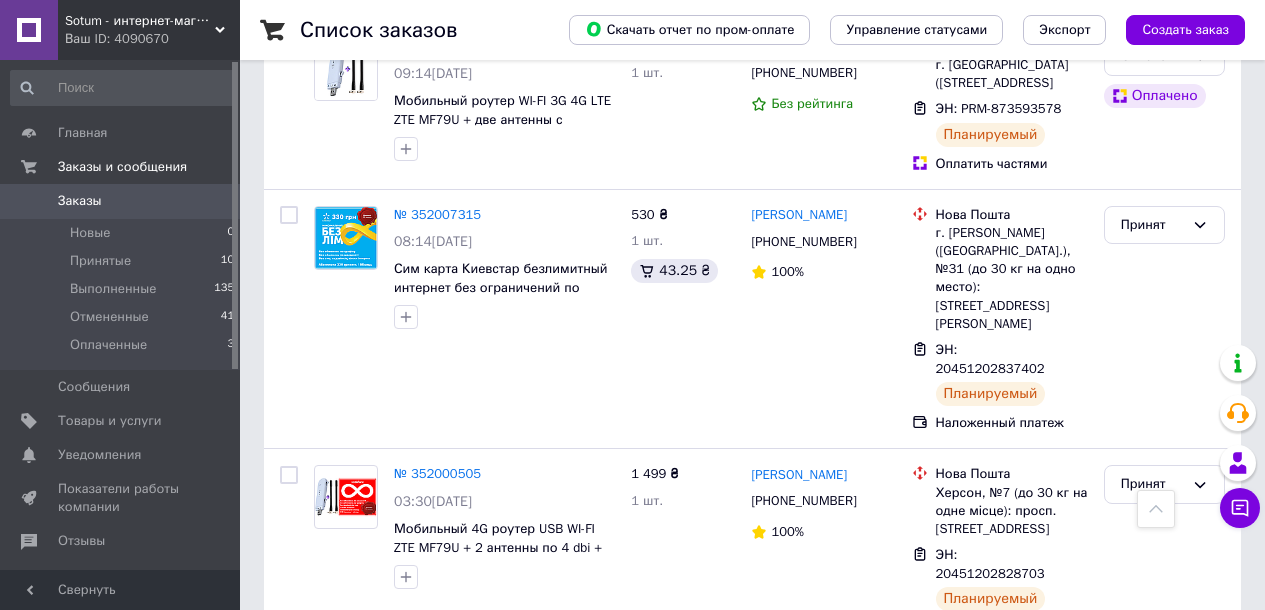 scroll, scrollTop: 0, scrollLeft: 0, axis: both 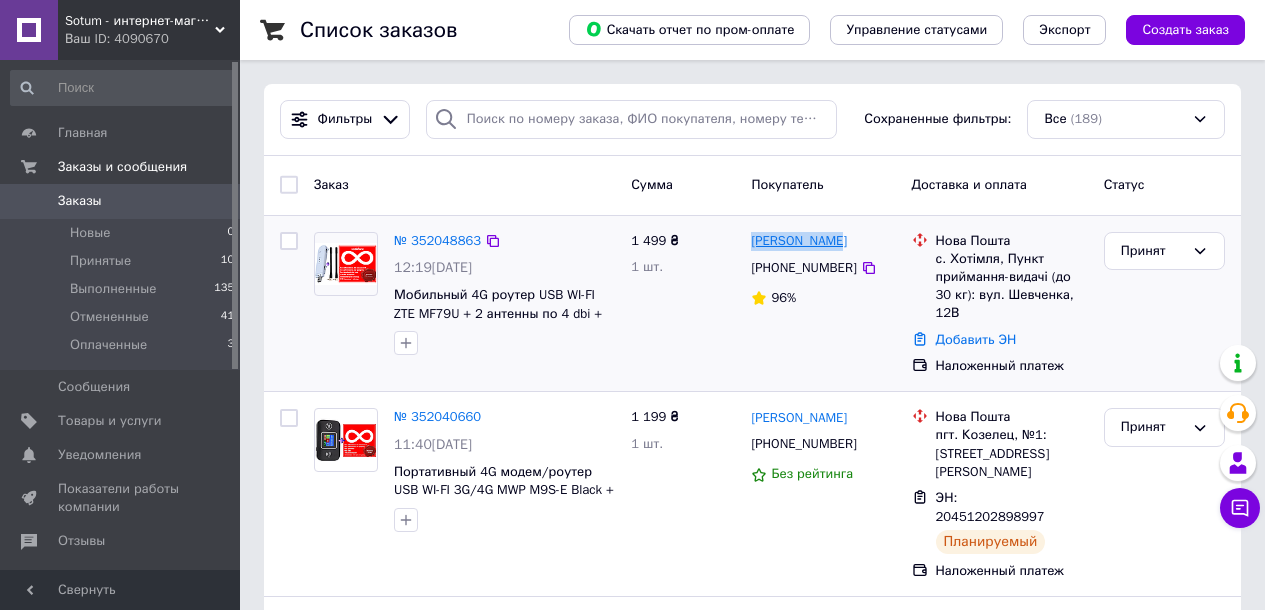drag, startPoint x: 847, startPoint y: 236, endPoint x: 766, endPoint y: 240, distance: 81.09871 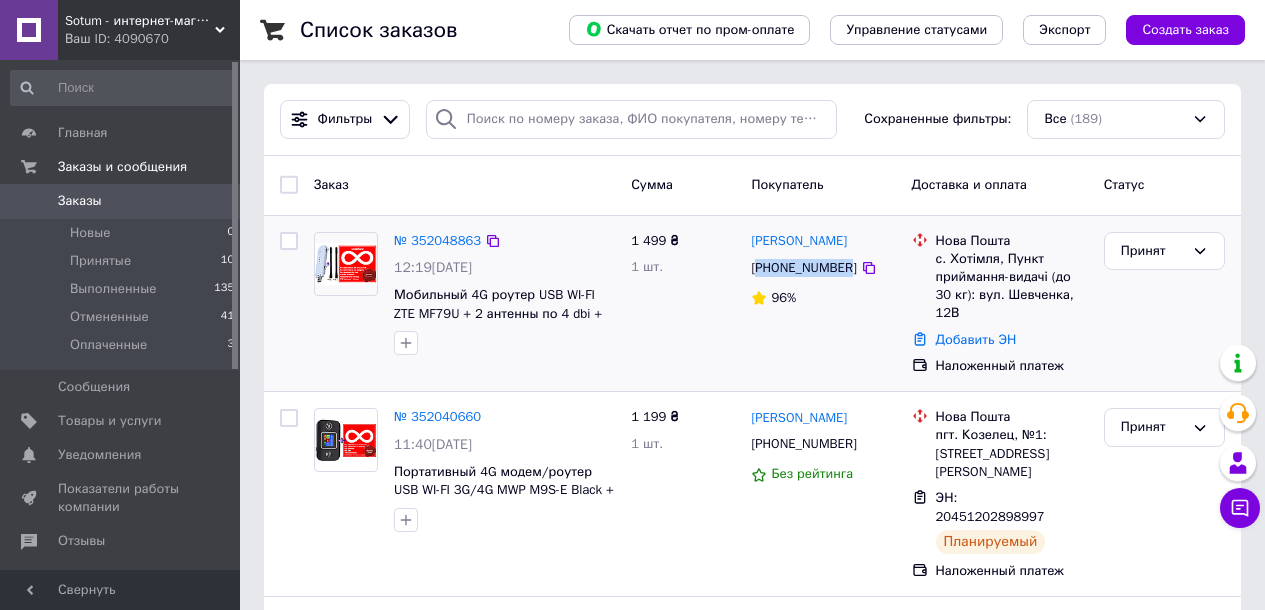 drag, startPoint x: 760, startPoint y: 271, endPoint x: 843, endPoint y: 271, distance: 83 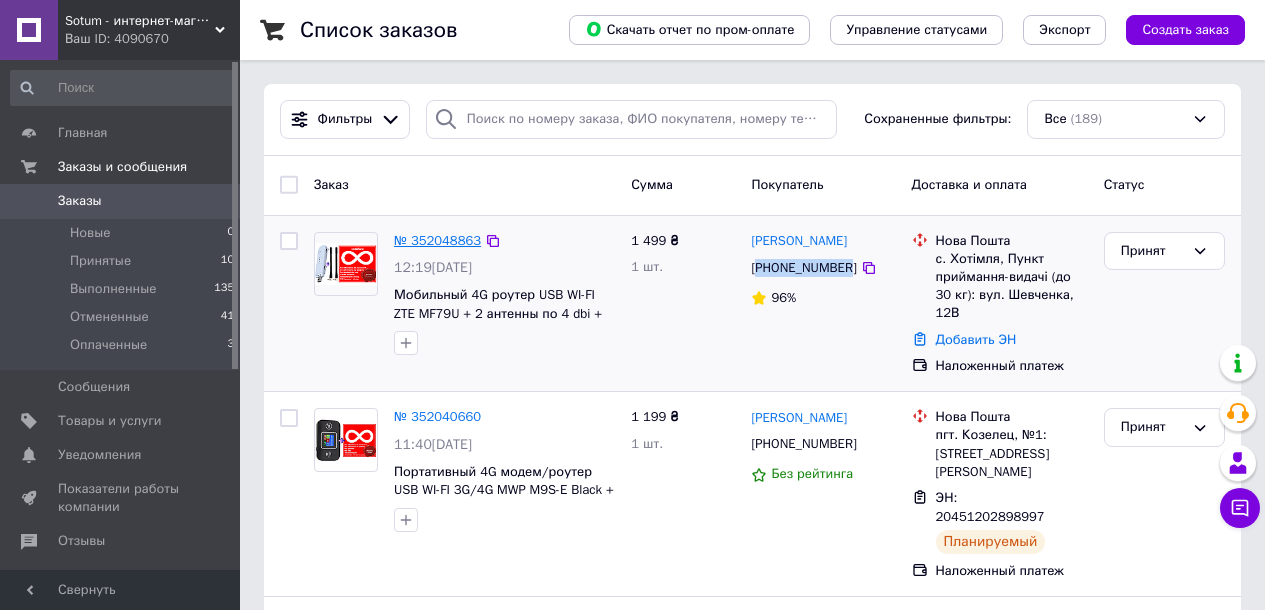 click on "№ 352048863" at bounding box center (437, 240) 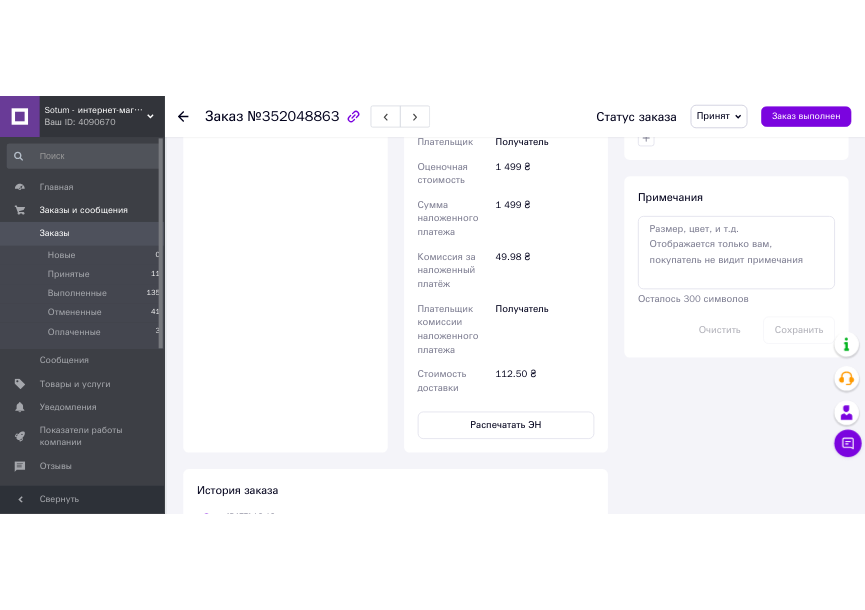 scroll, scrollTop: 900, scrollLeft: 0, axis: vertical 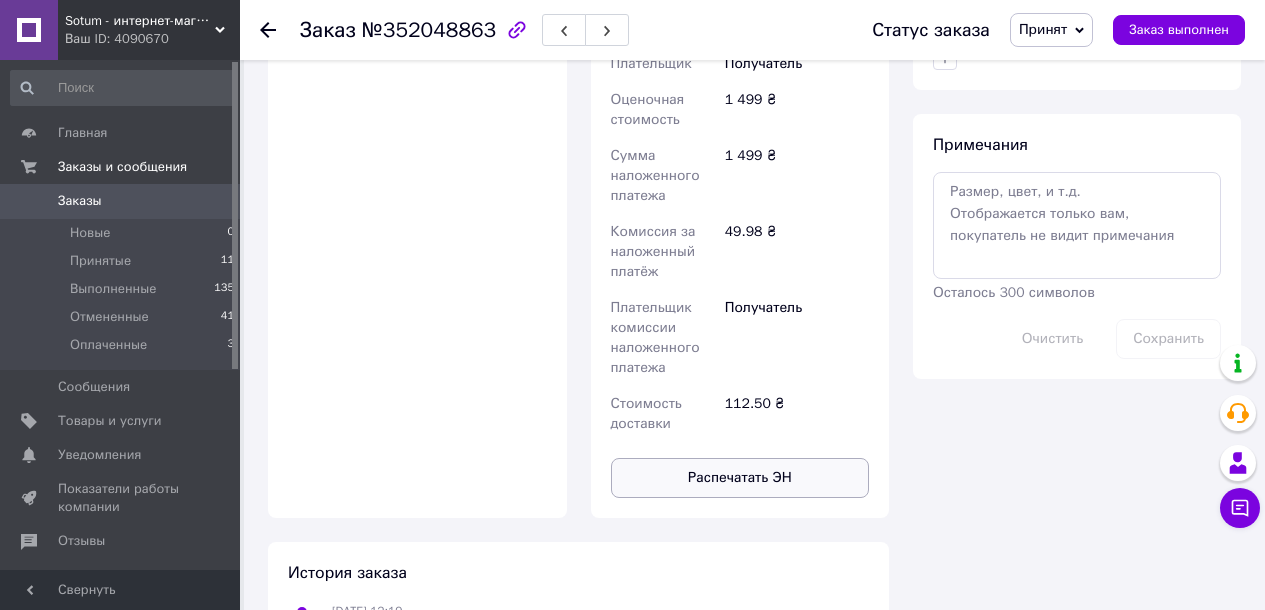 click on "Распечатать ЭН" at bounding box center [740, 478] 